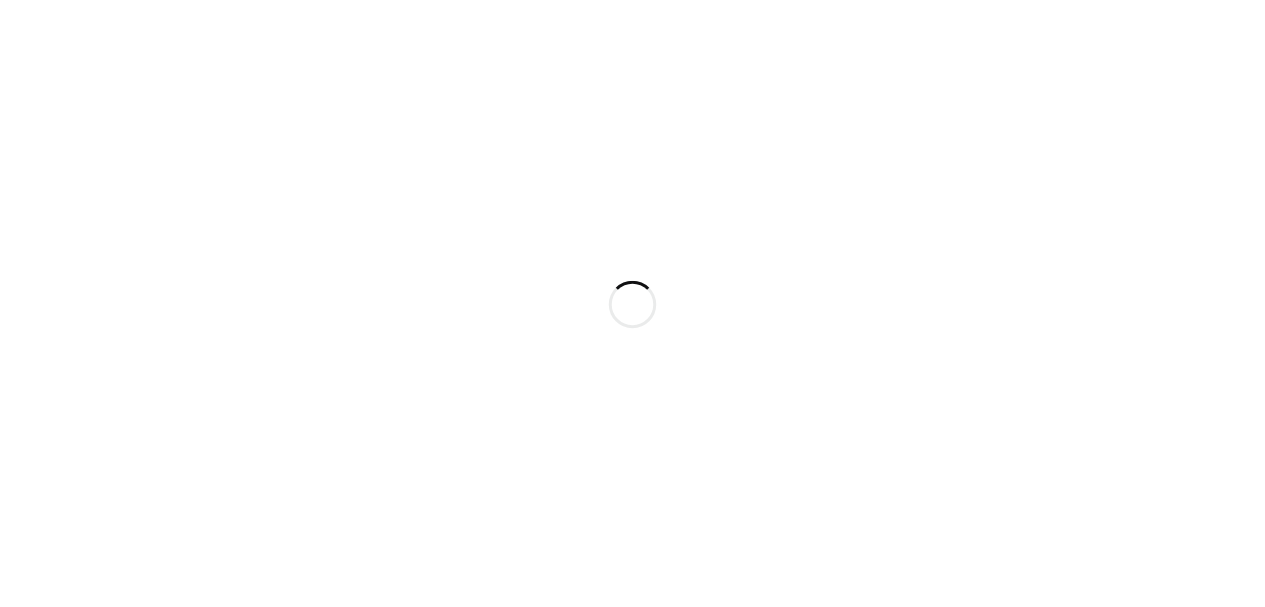 scroll, scrollTop: 0, scrollLeft: 0, axis: both 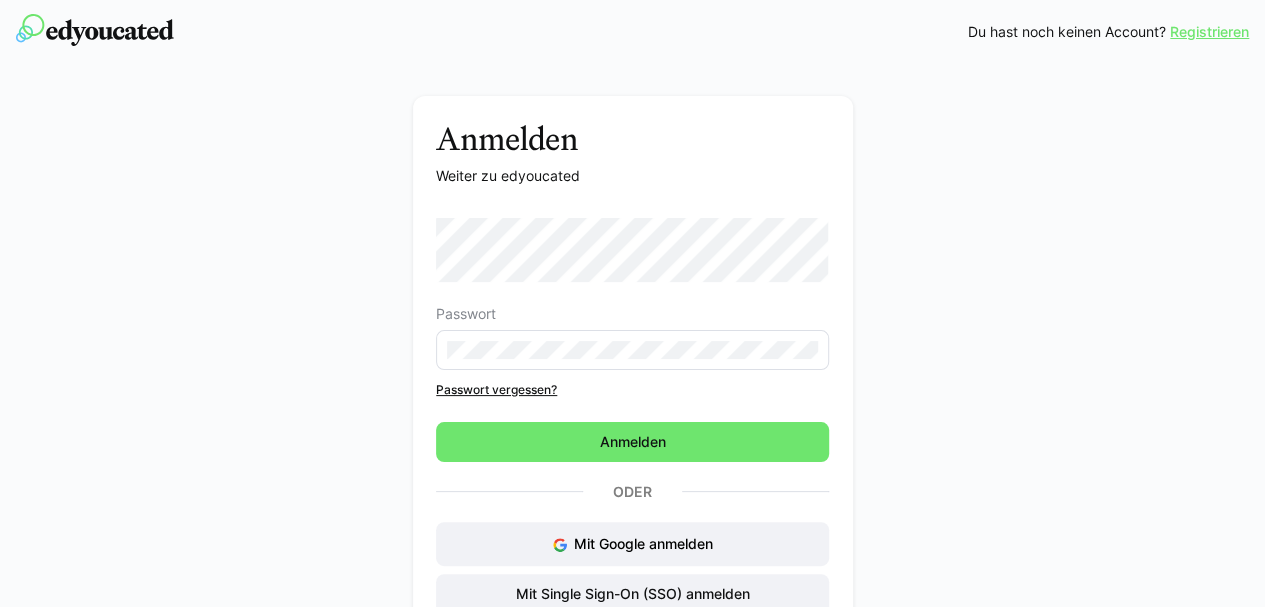 click on "Passwort" 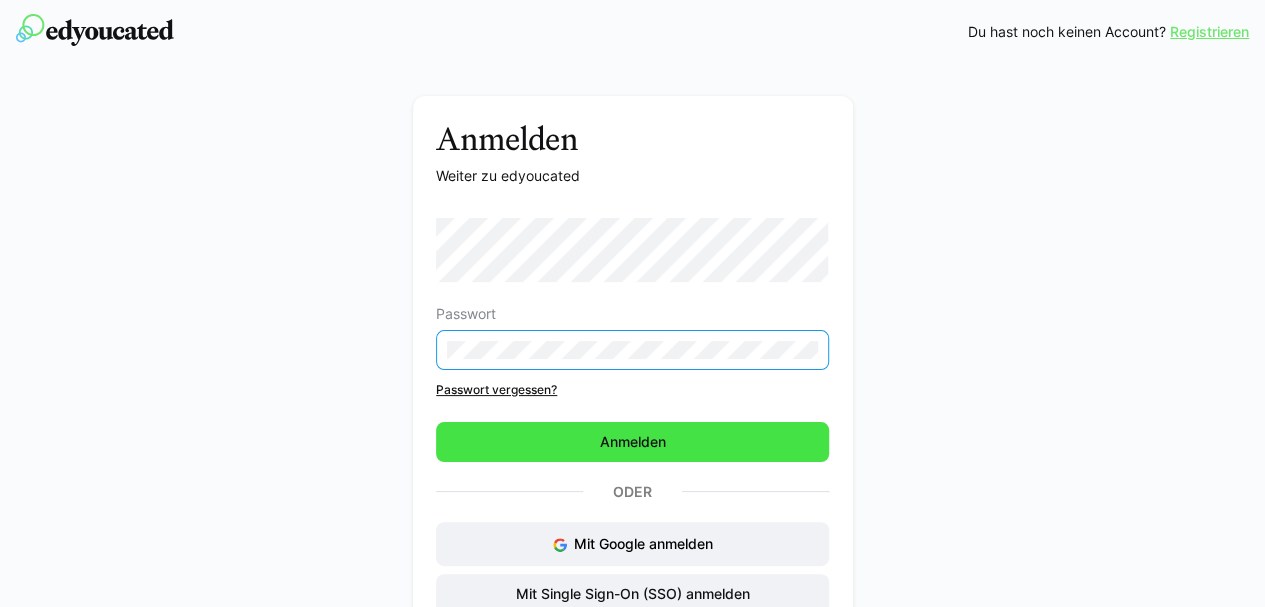 click on "Anmelden" 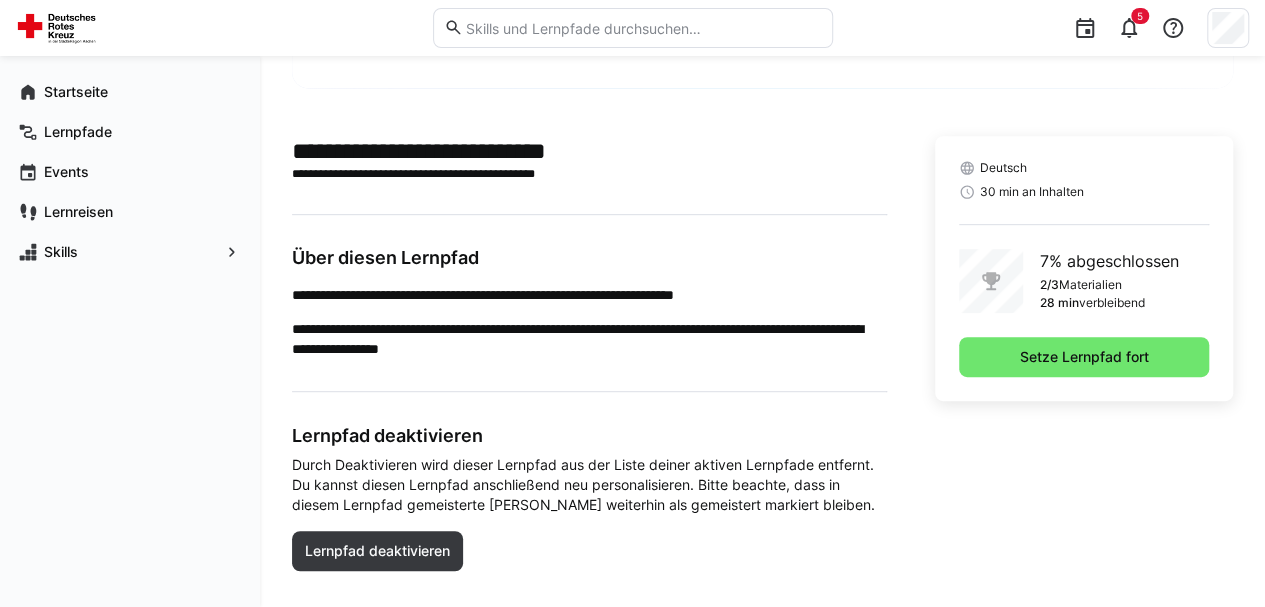 scroll, scrollTop: 418, scrollLeft: 0, axis: vertical 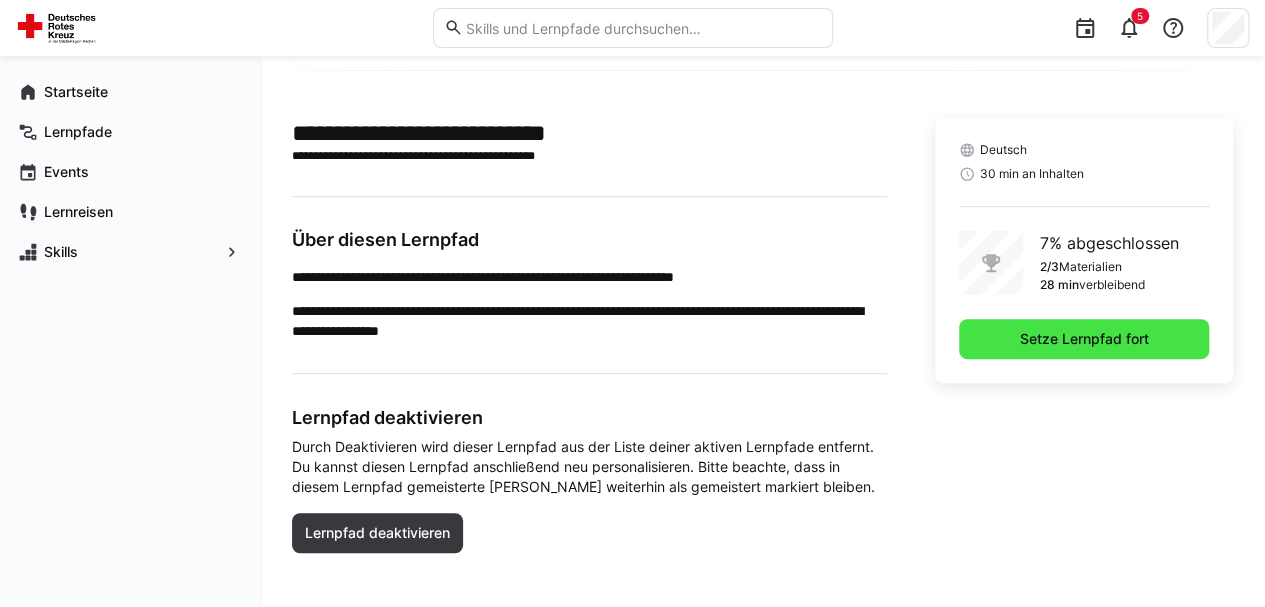 click on "Setze Lernpfad fort" 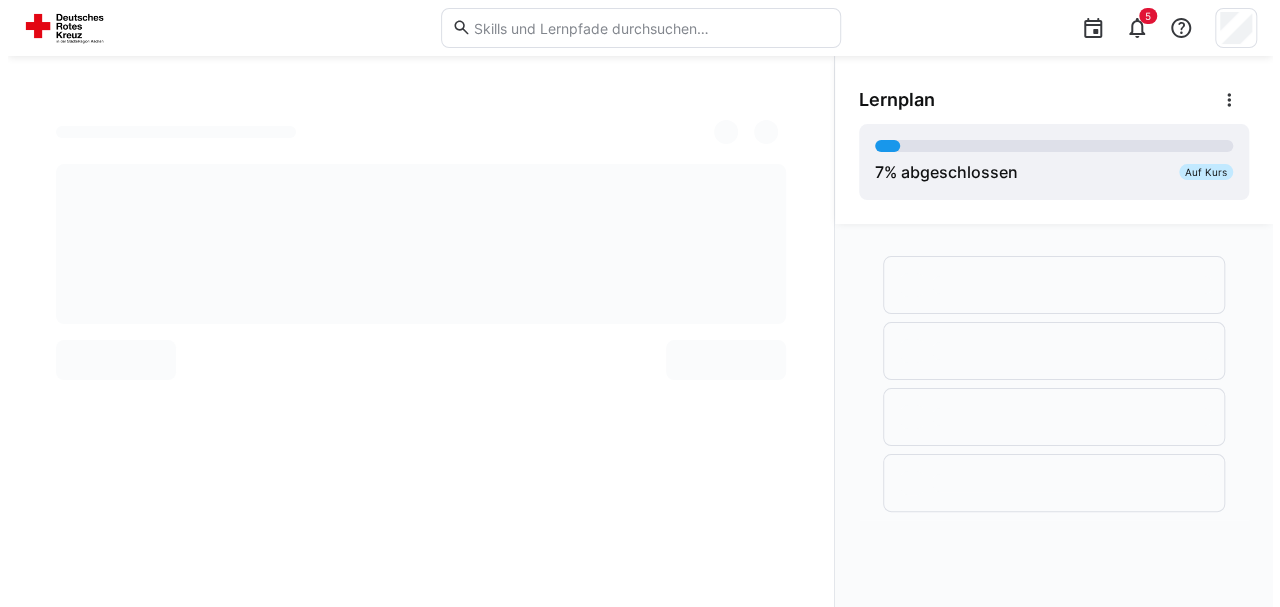 scroll, scrollTop: 0, scrollLeft: 0, axis: both 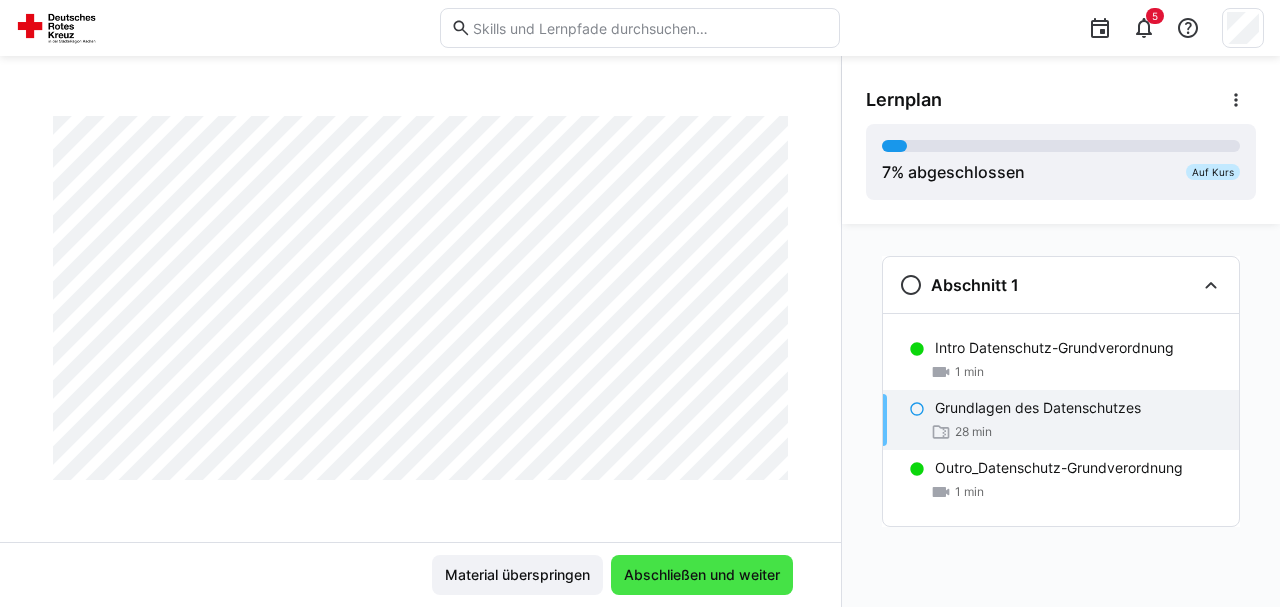 click on "Abschließen und weiter" 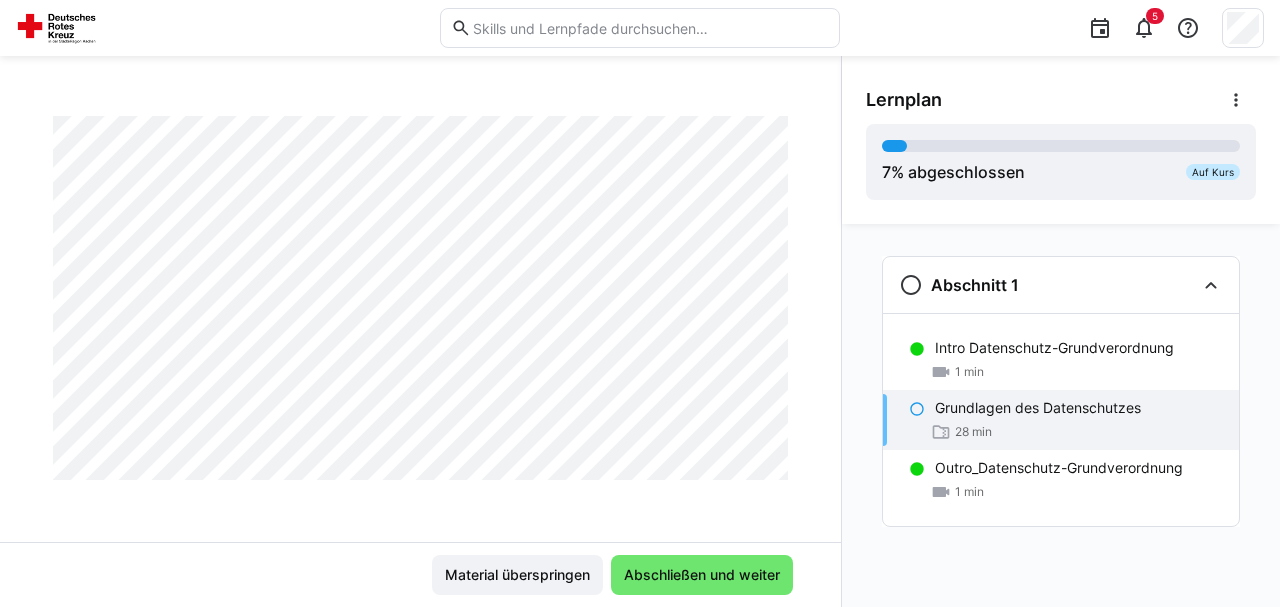 click on "Grundlagen des Datenschutzes" 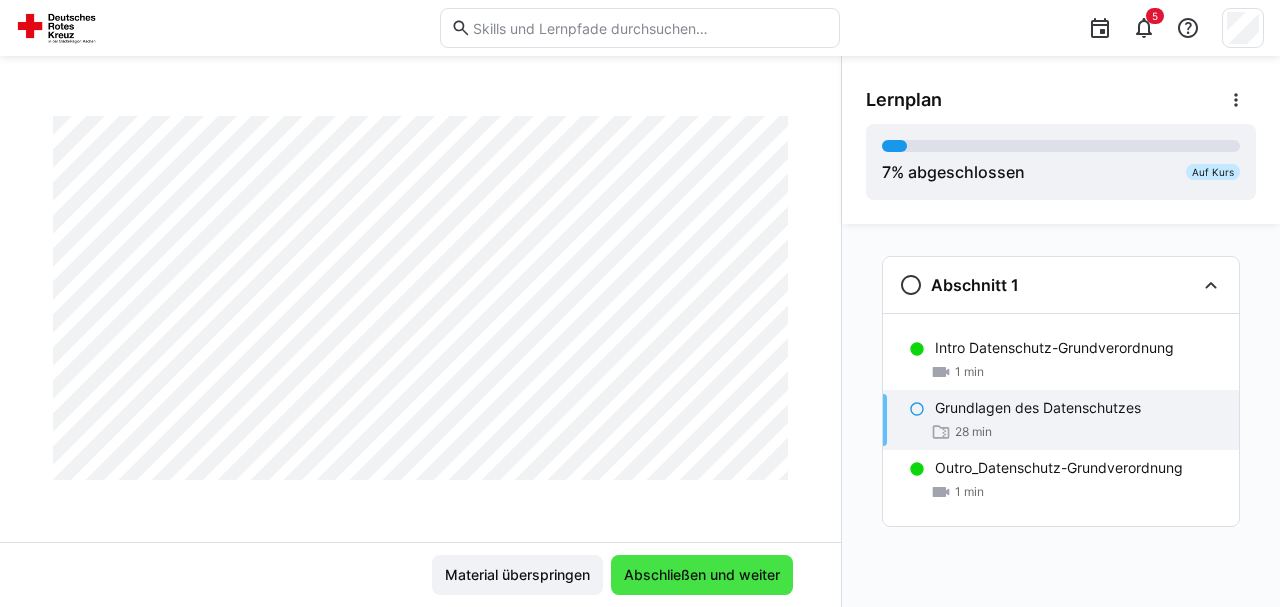 click on "Abschließen und weiter" 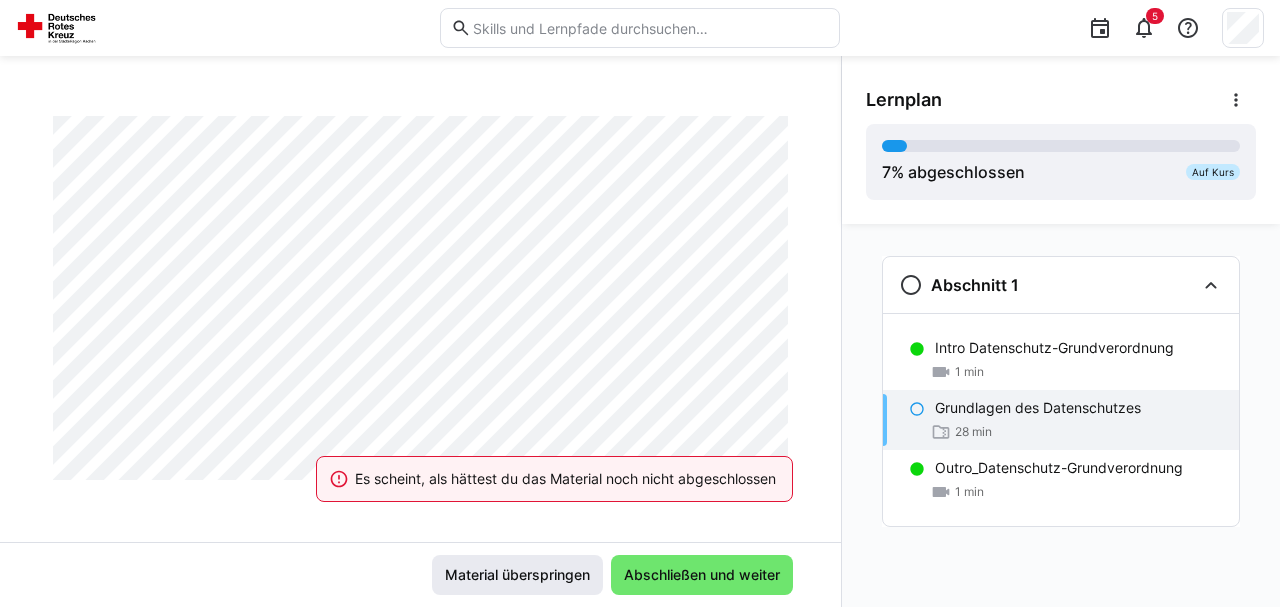 click on "Material überspringen" 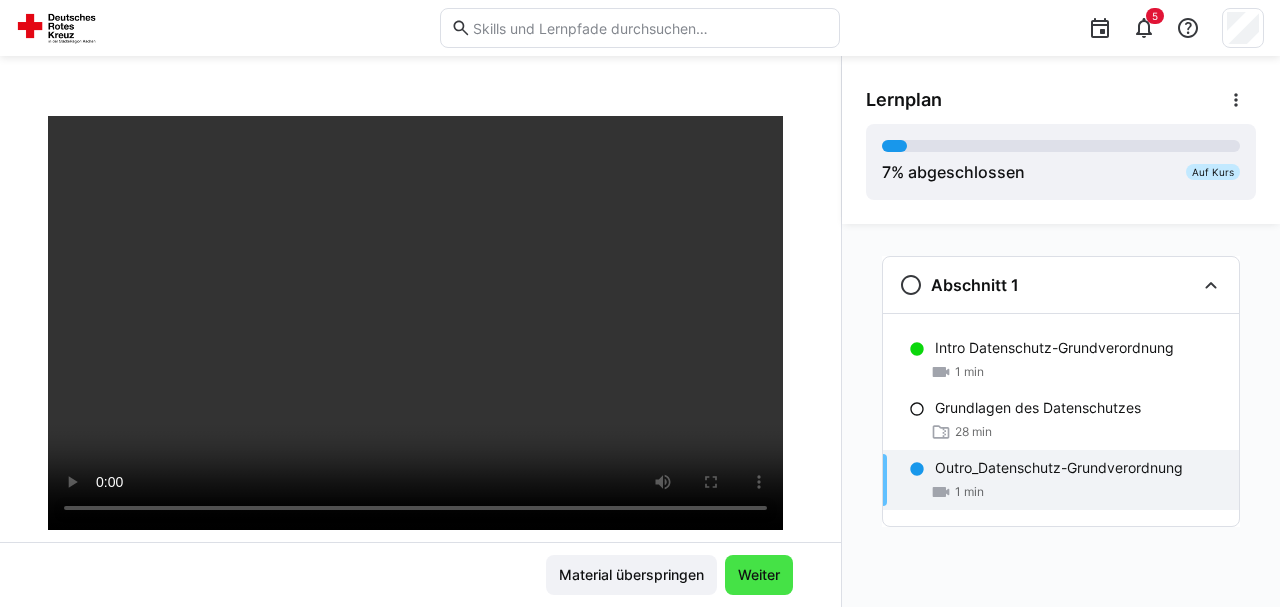click on "Weiter" 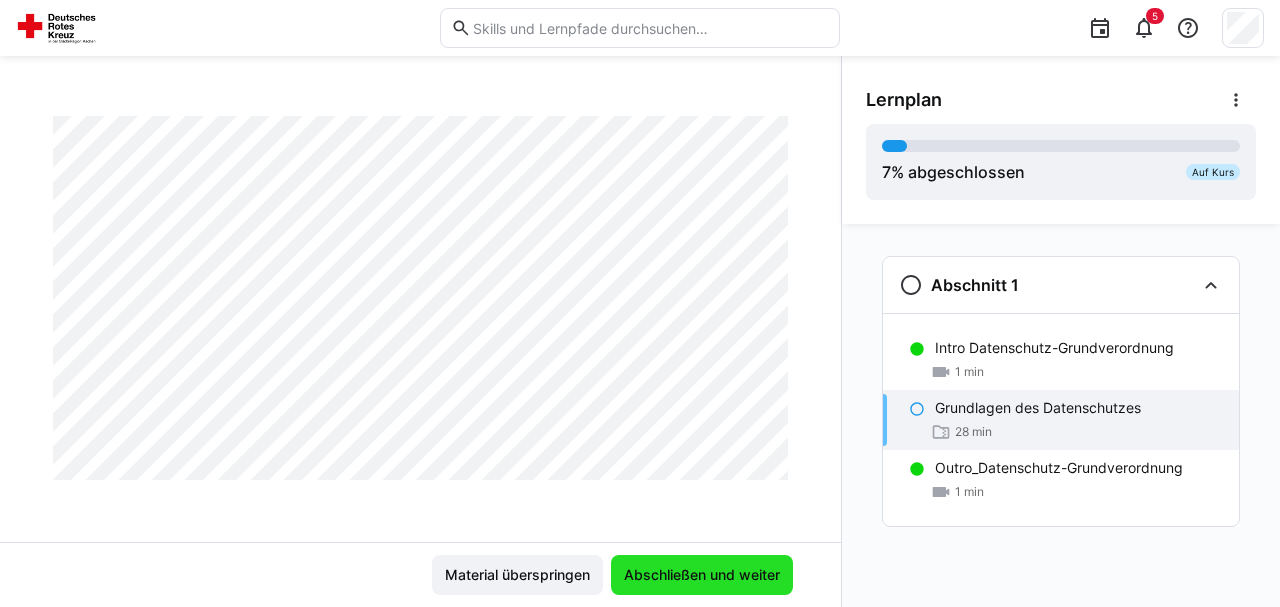 click on "Abschließen und weiter" 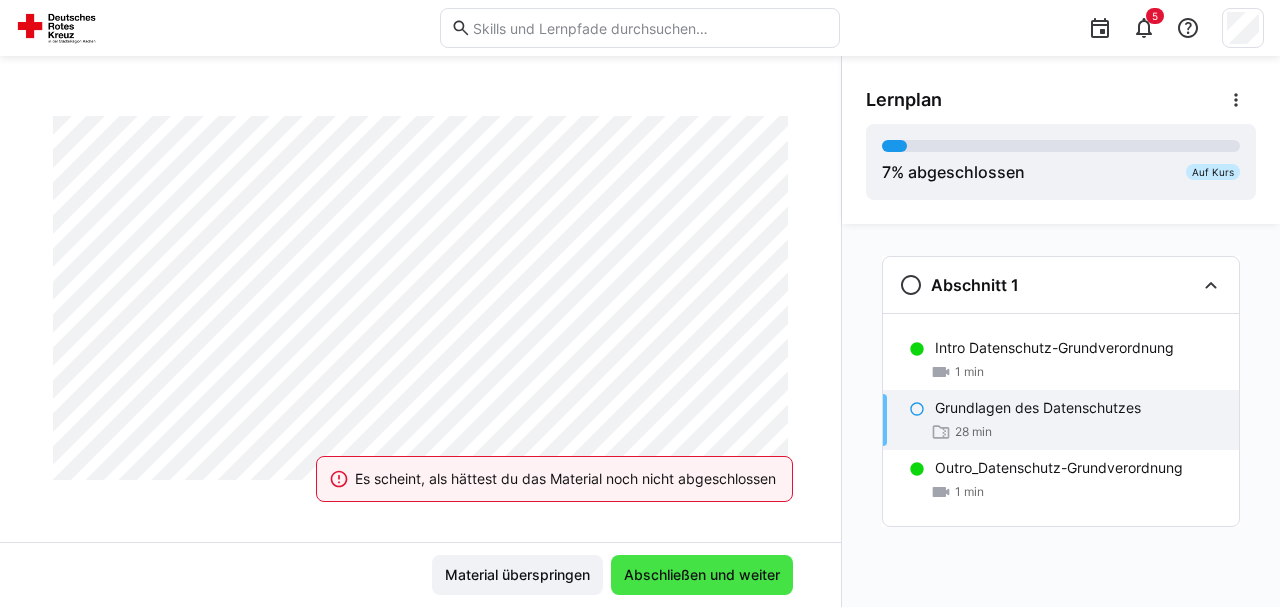 click on "Abschließen und weiter" 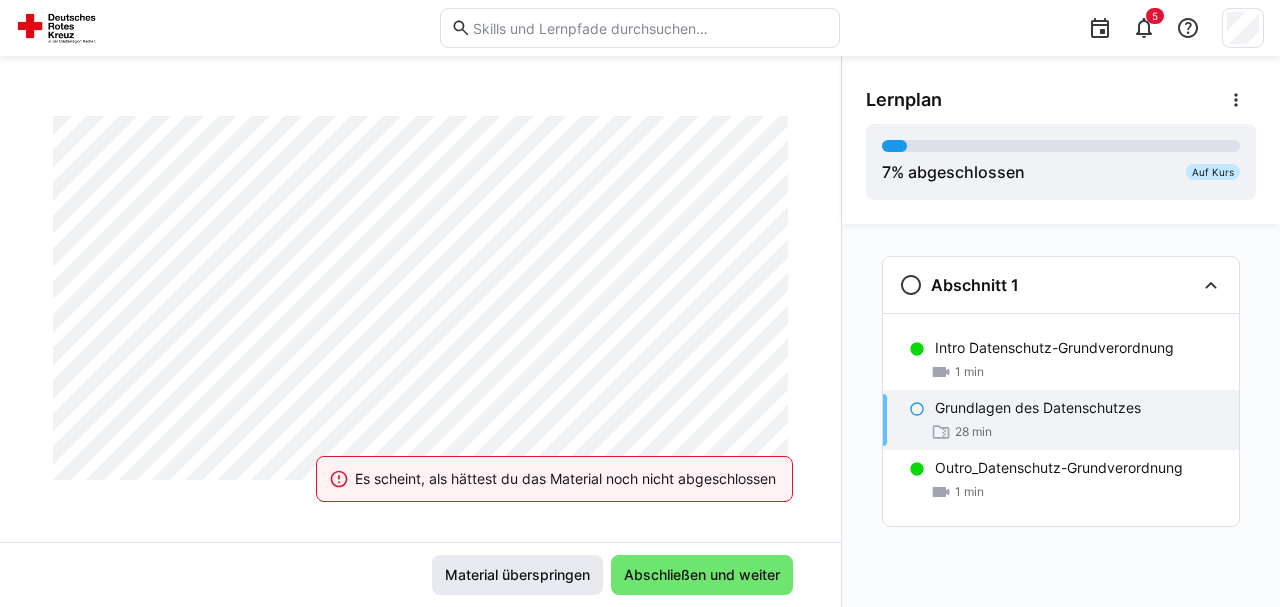 click on "Material überspringen" 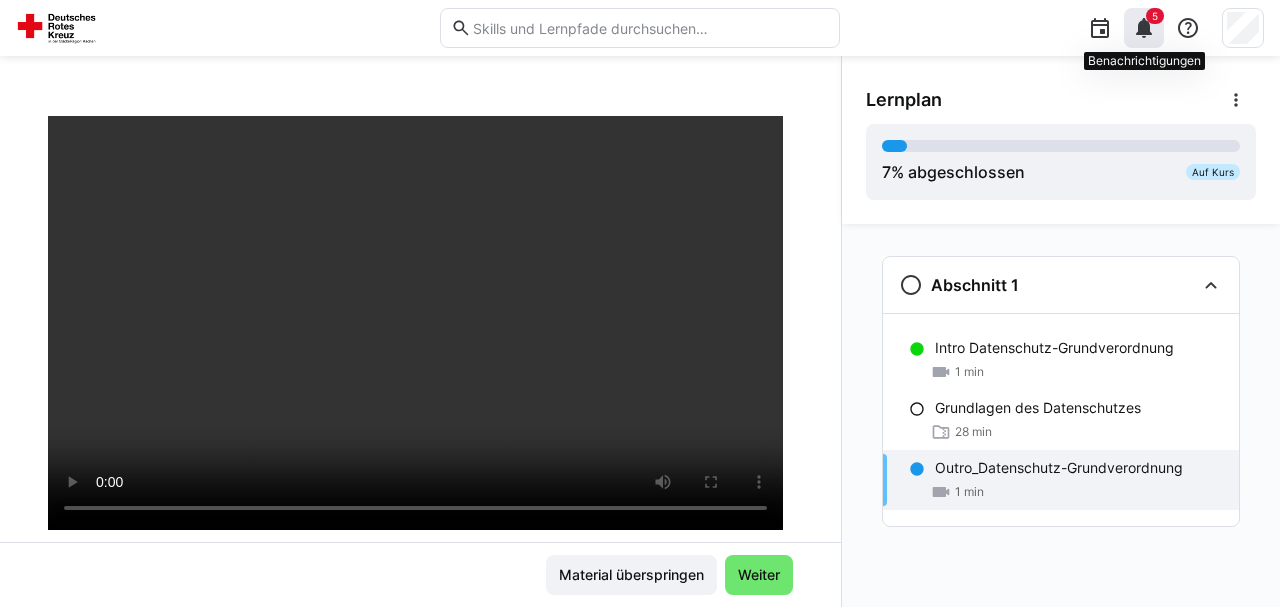 click 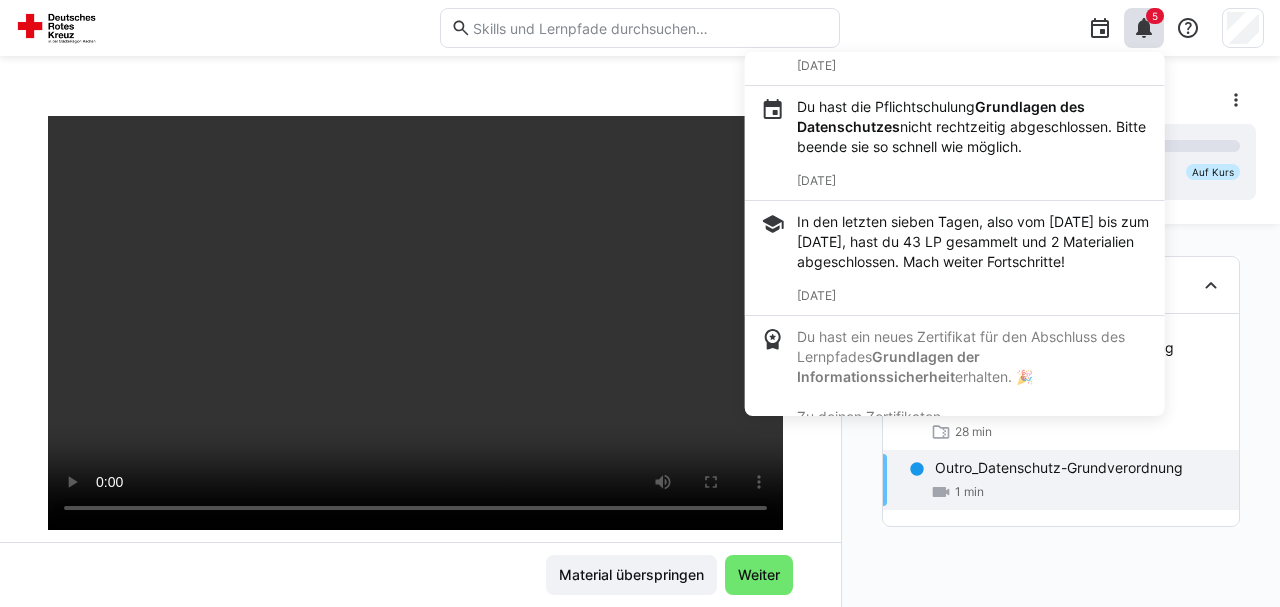 scroll, scrollTop: 400, scrollLeft: 0, axis: vertical 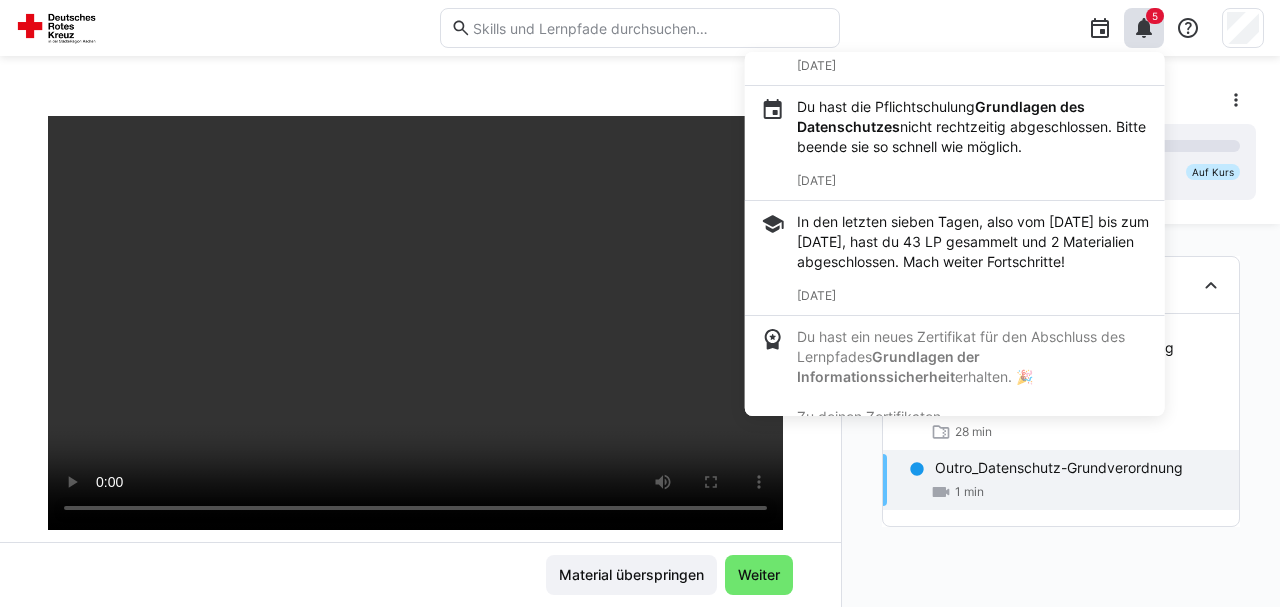 click 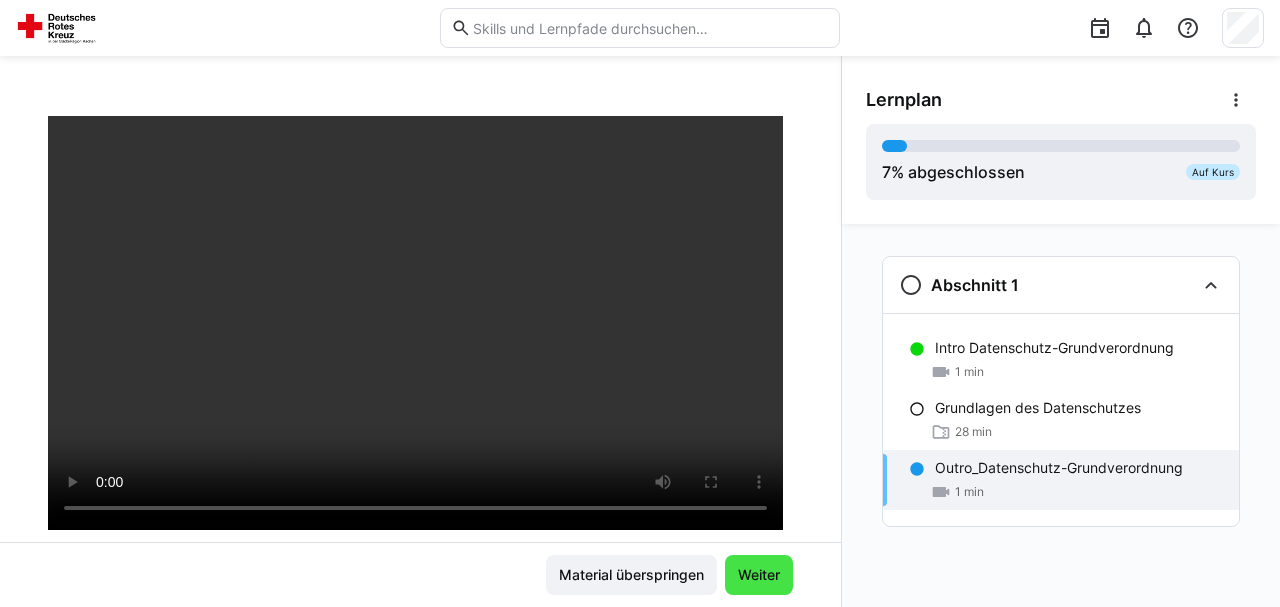 click on "Weiter" 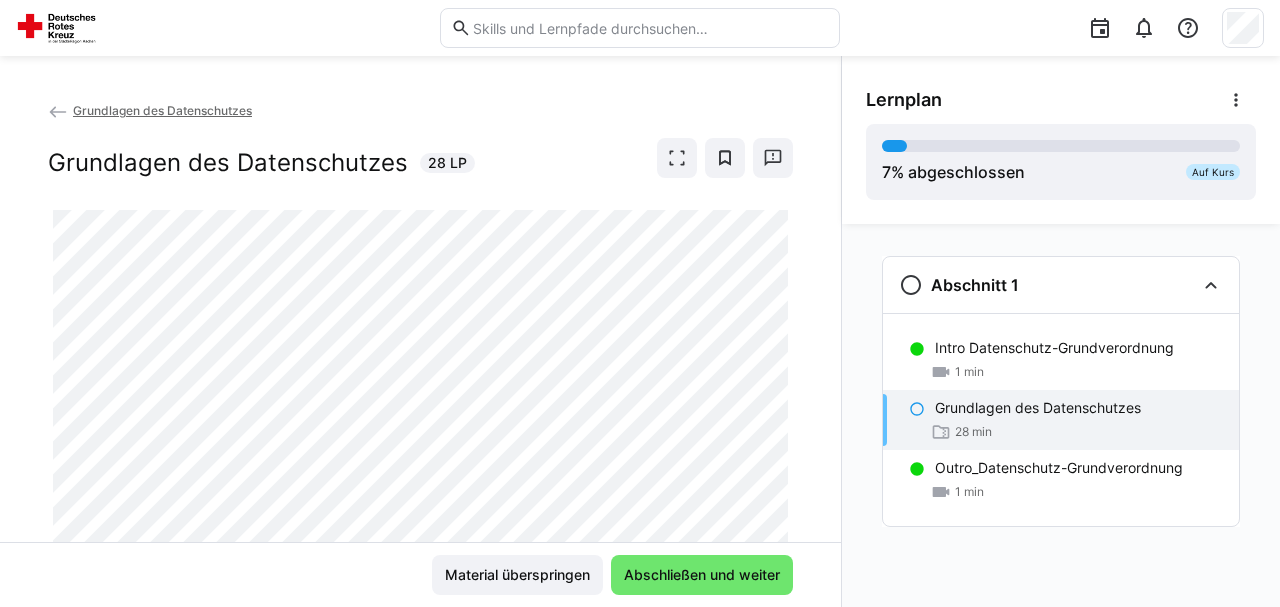 scroll, scrollTop: 0, scrollLeft: 0, axis: both 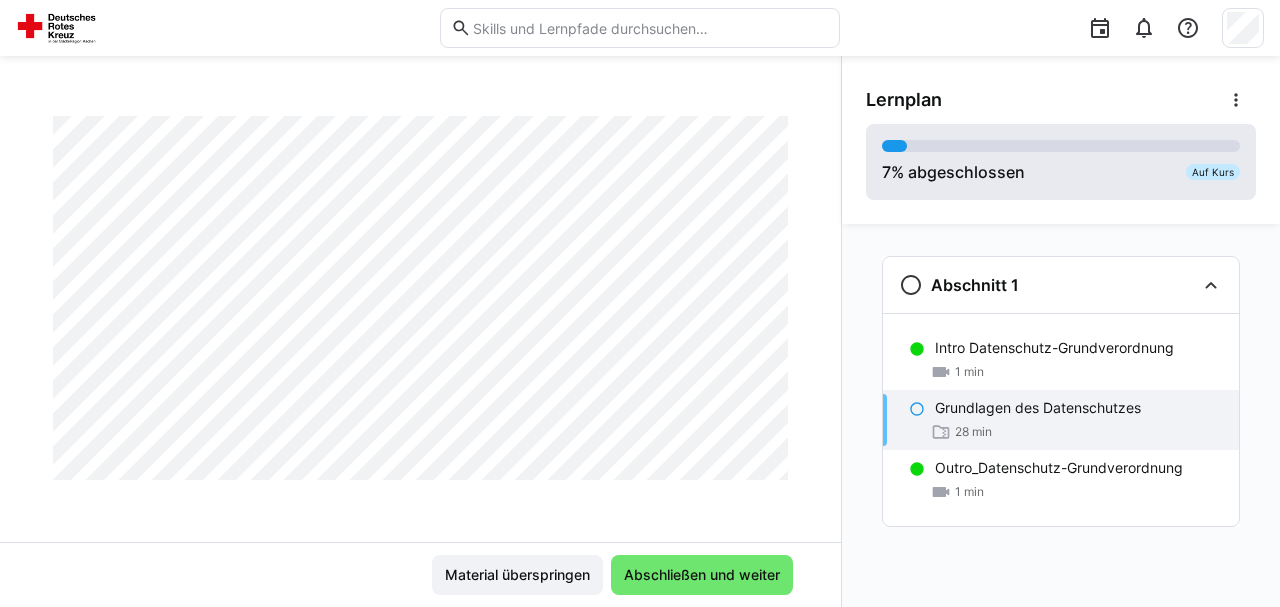 click on "Auf Kurs" 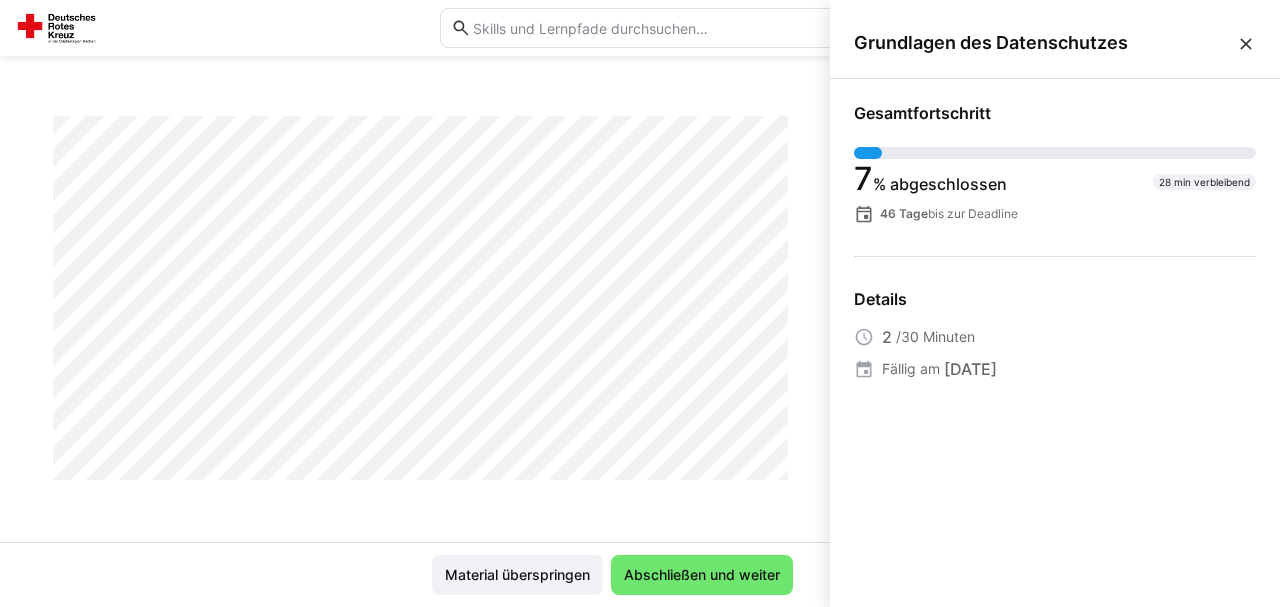 click on "Fällig am" at bounding box center (911, 369) 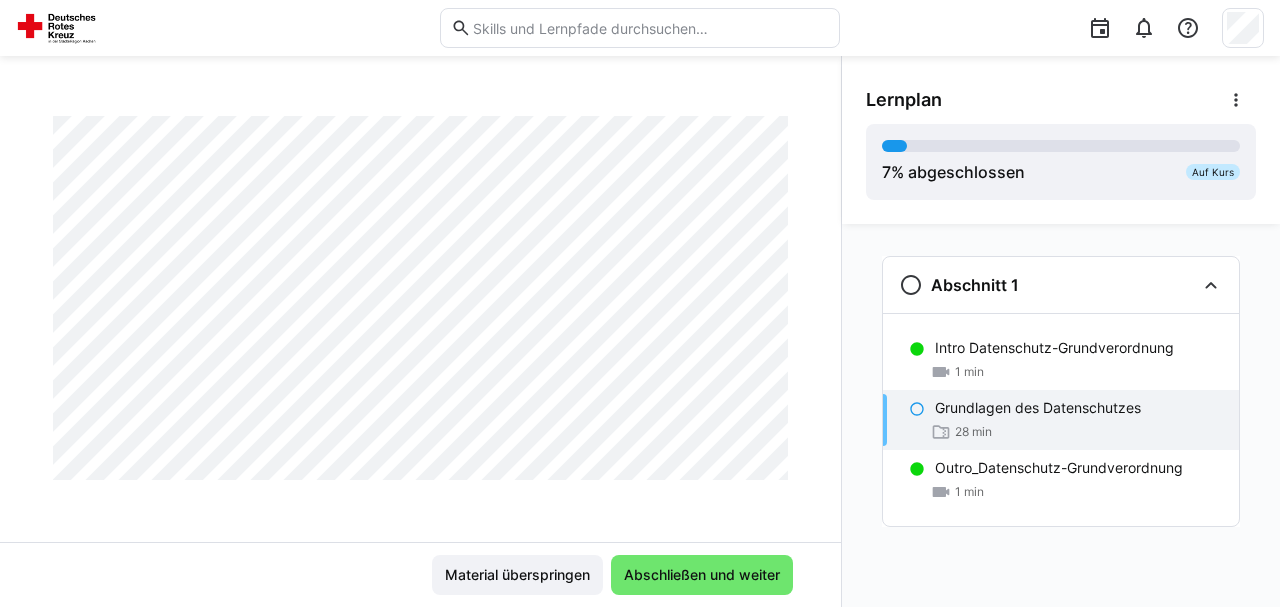 click on "28 min" 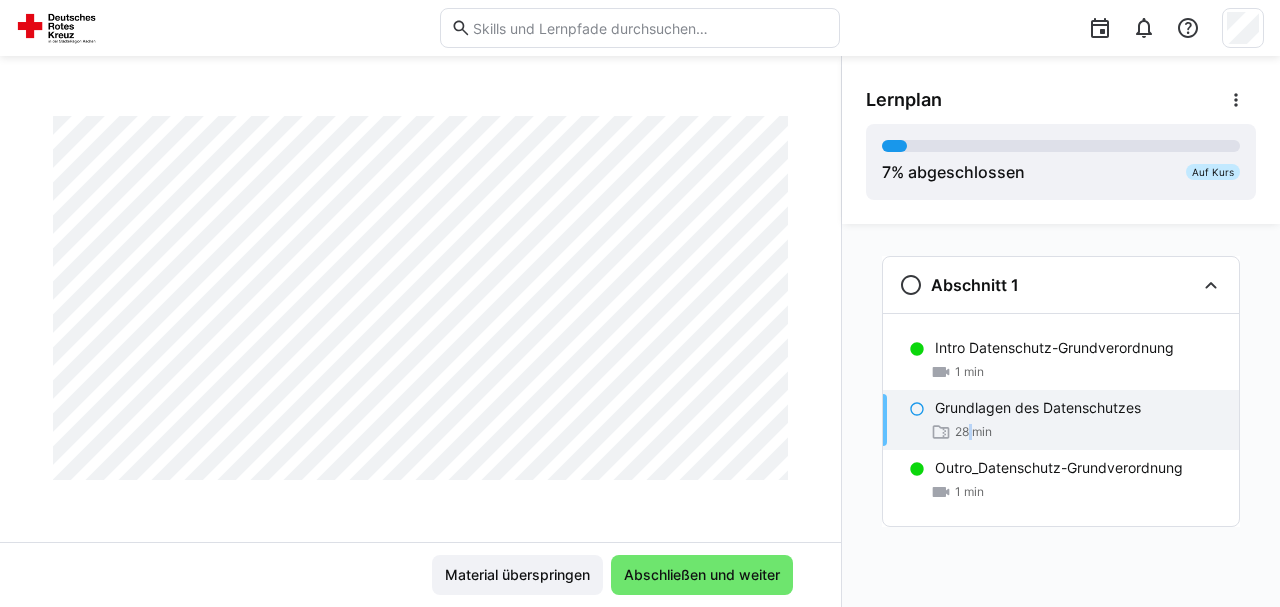 click on "28 min" 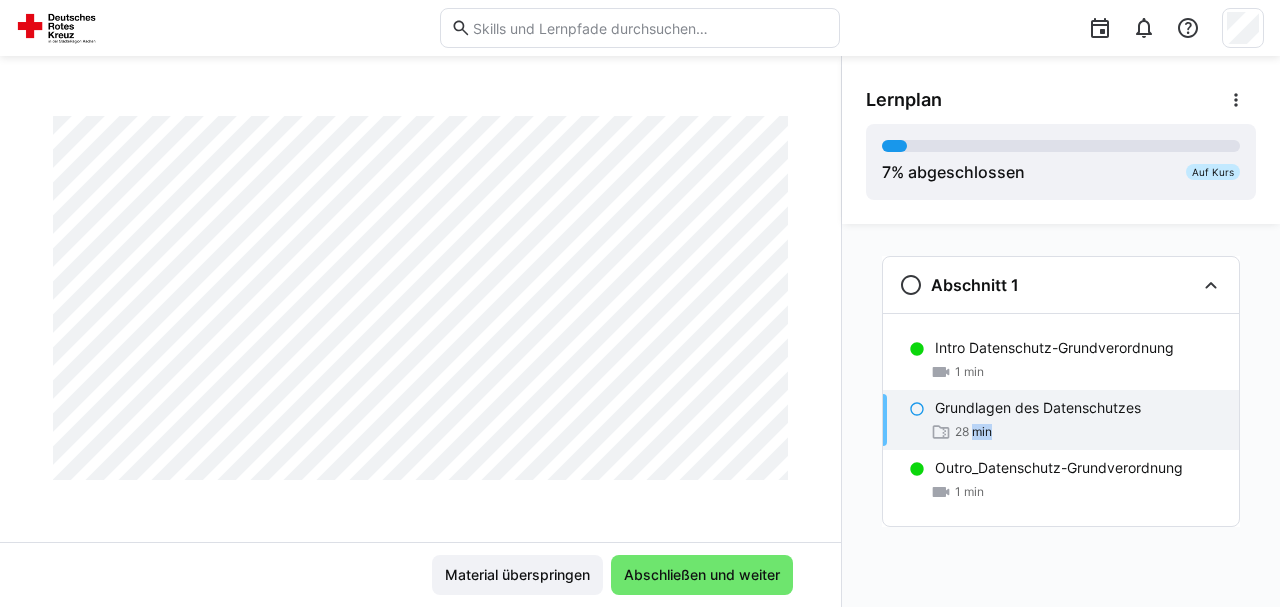 click on "28 min" 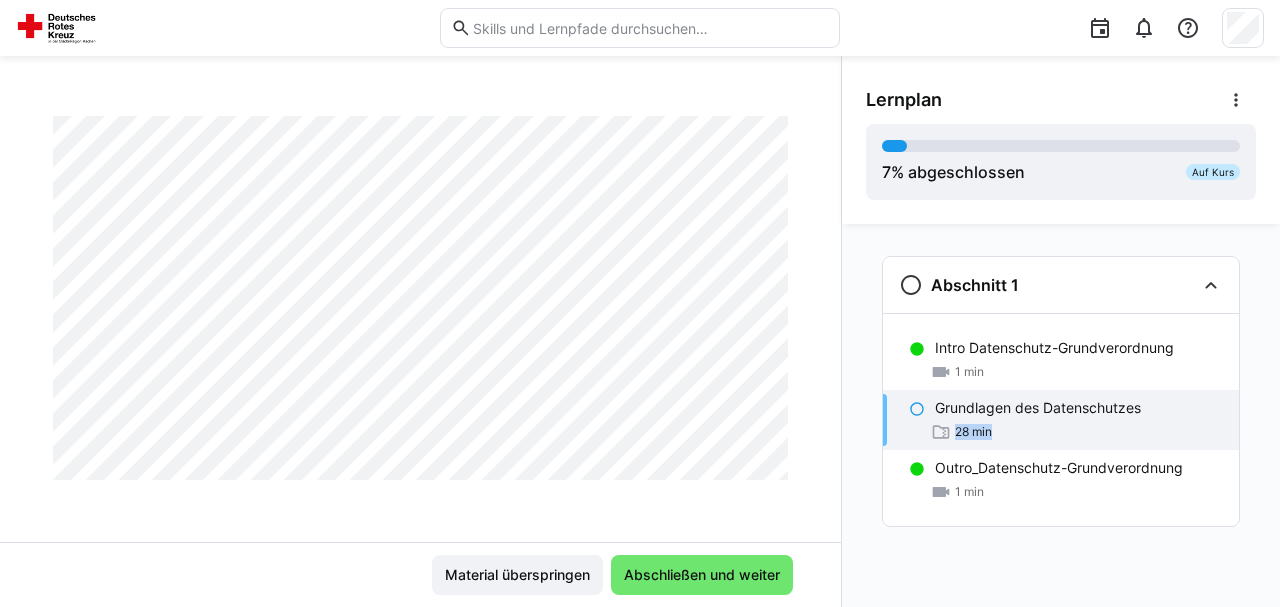 click on "28 min" 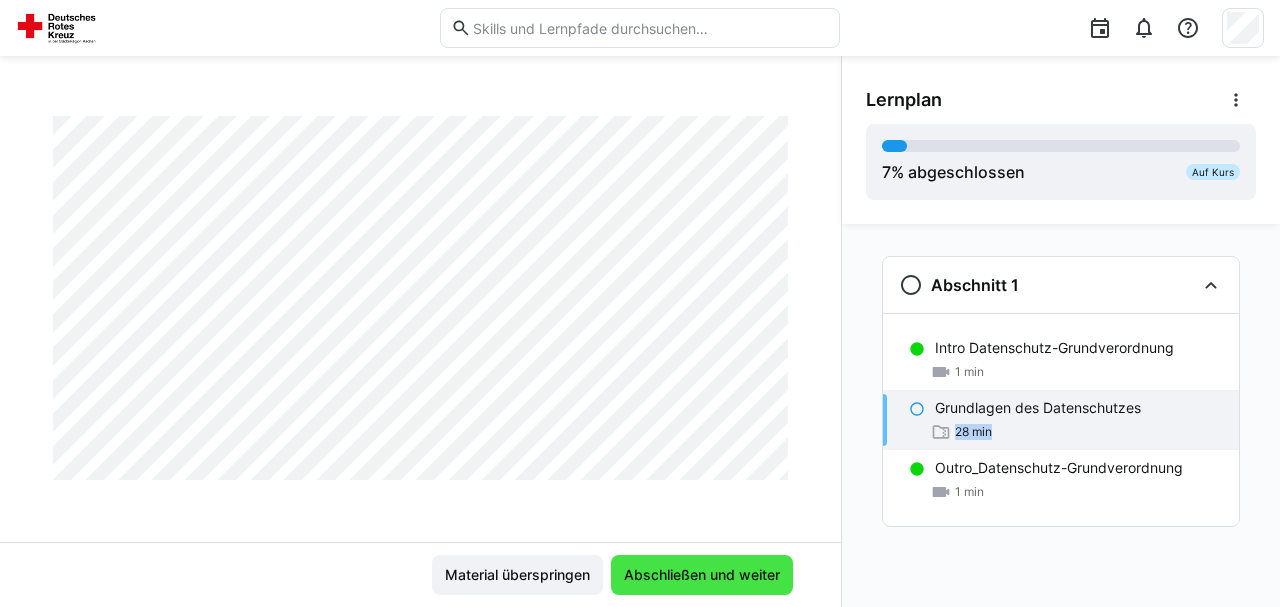 click on "Abschließen und weiter" 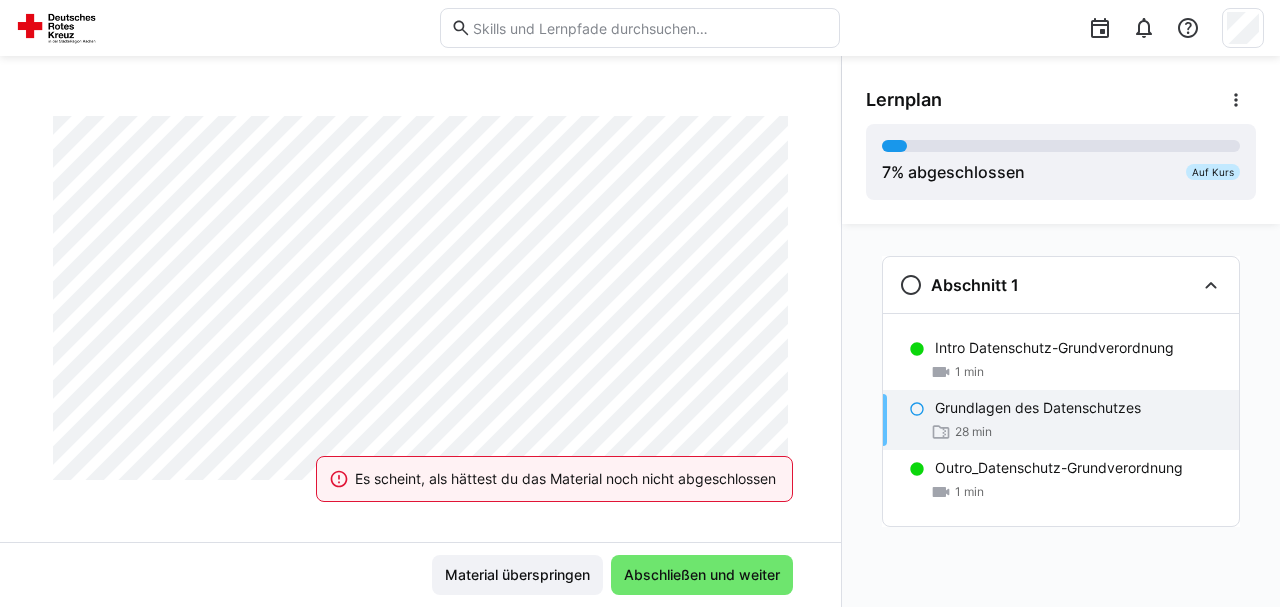 click on "Es scheint, als hättest du das Material noch nicht abgeschlossen" 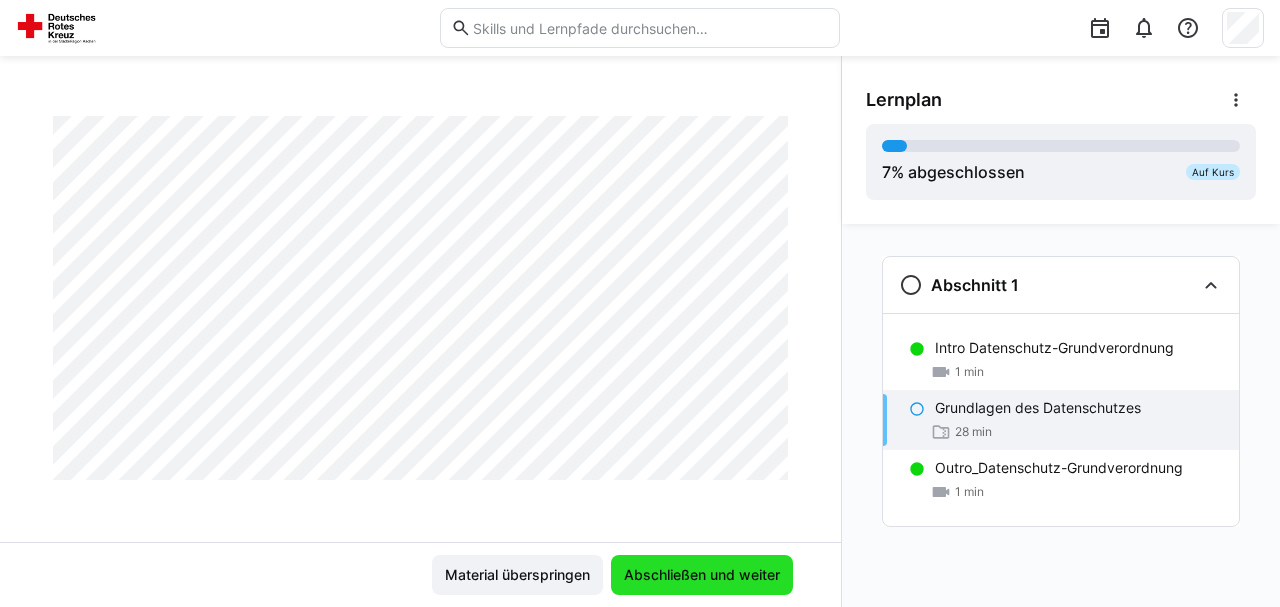 click on "Abschließen und weiter" 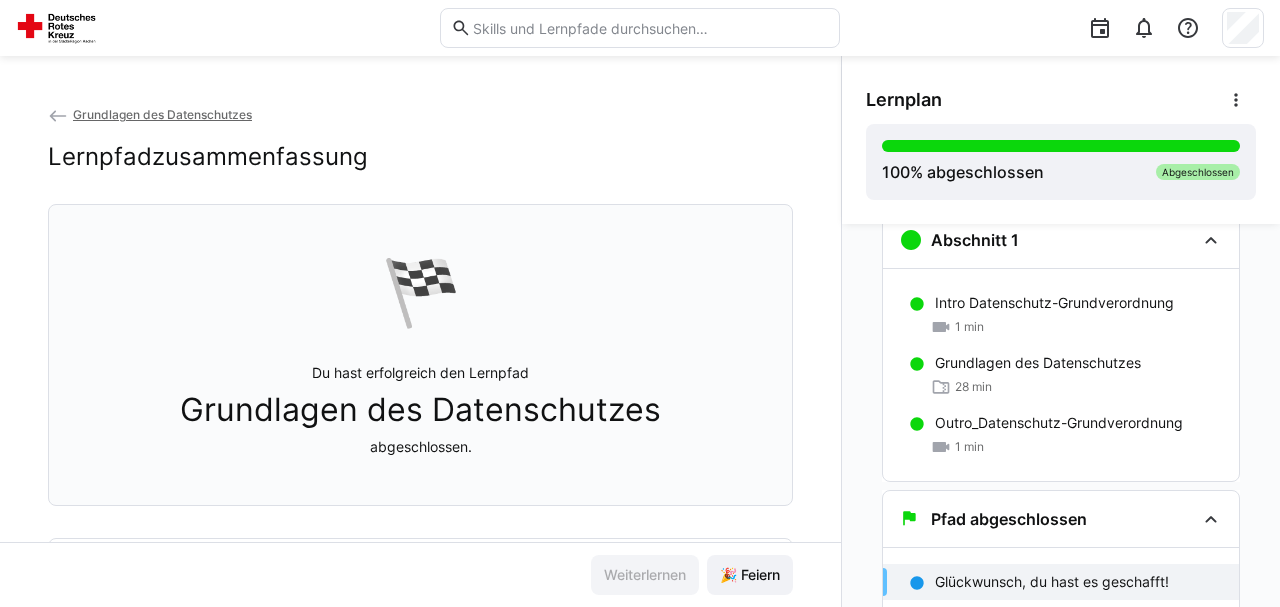 scroll, scrollTop: 47, scrollLeft: 0, axis: vertical 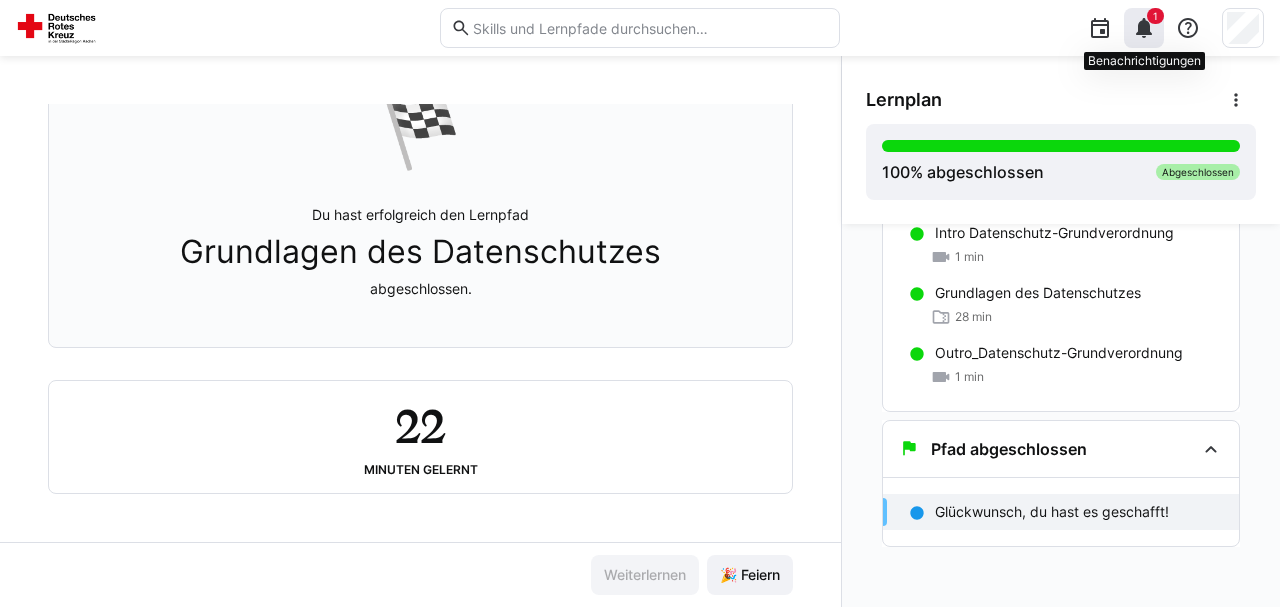 click on "1" 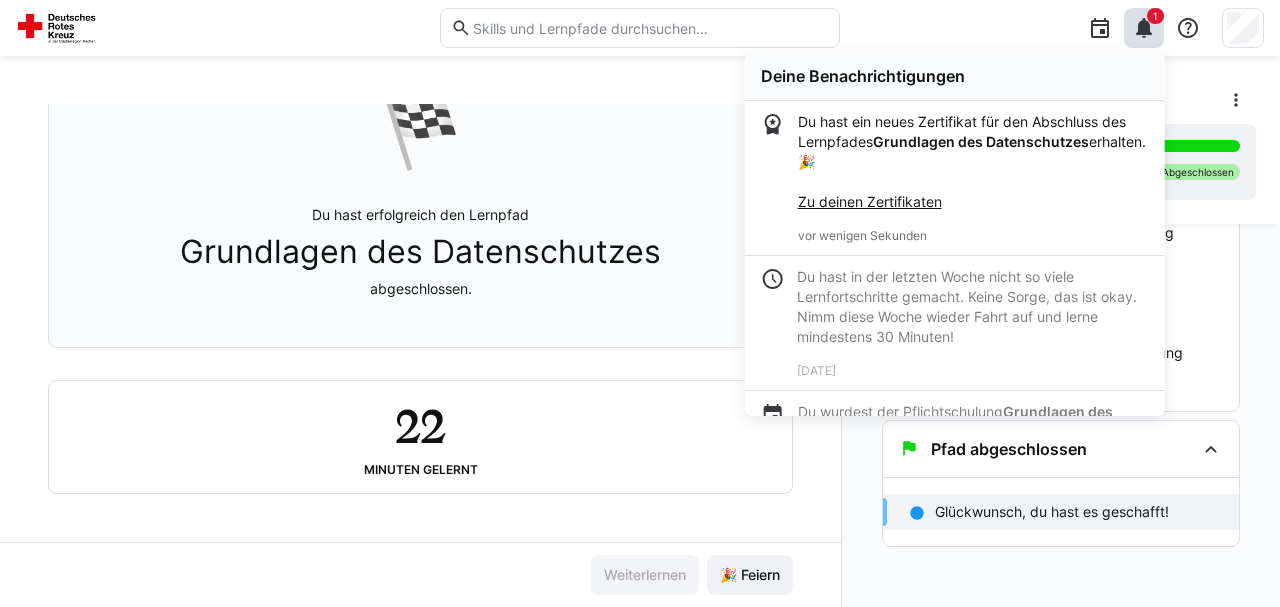 click on "Zu deinen Zertifikaten" 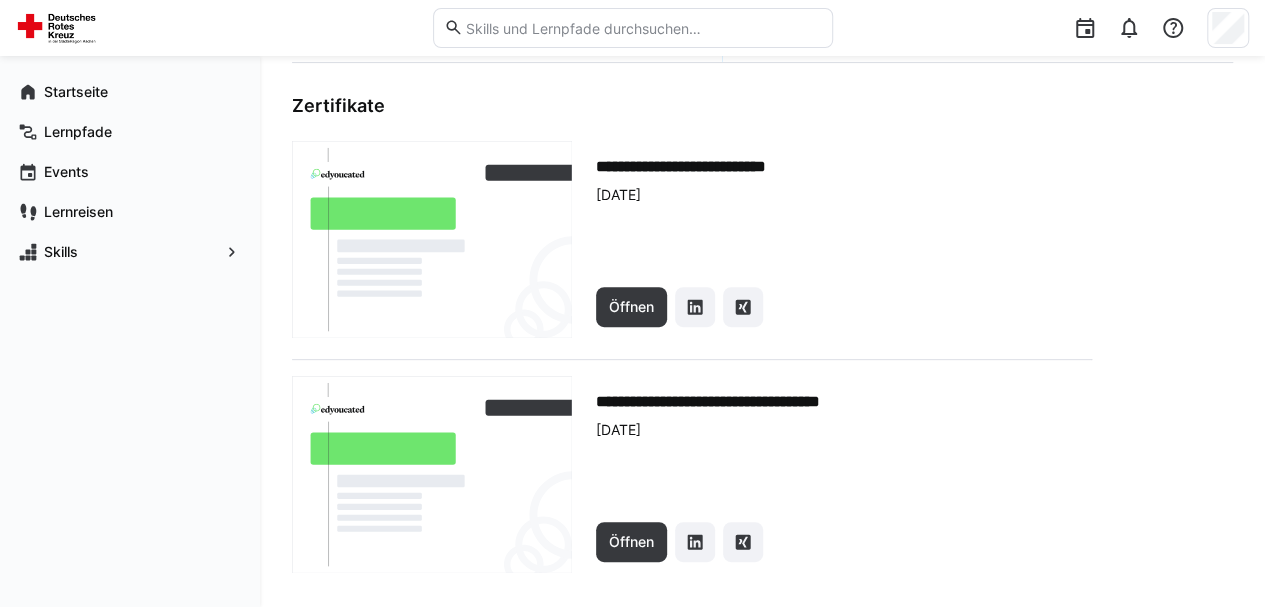 scroll, scrollTop: 216, scrollLeft: 0, axis: vertical 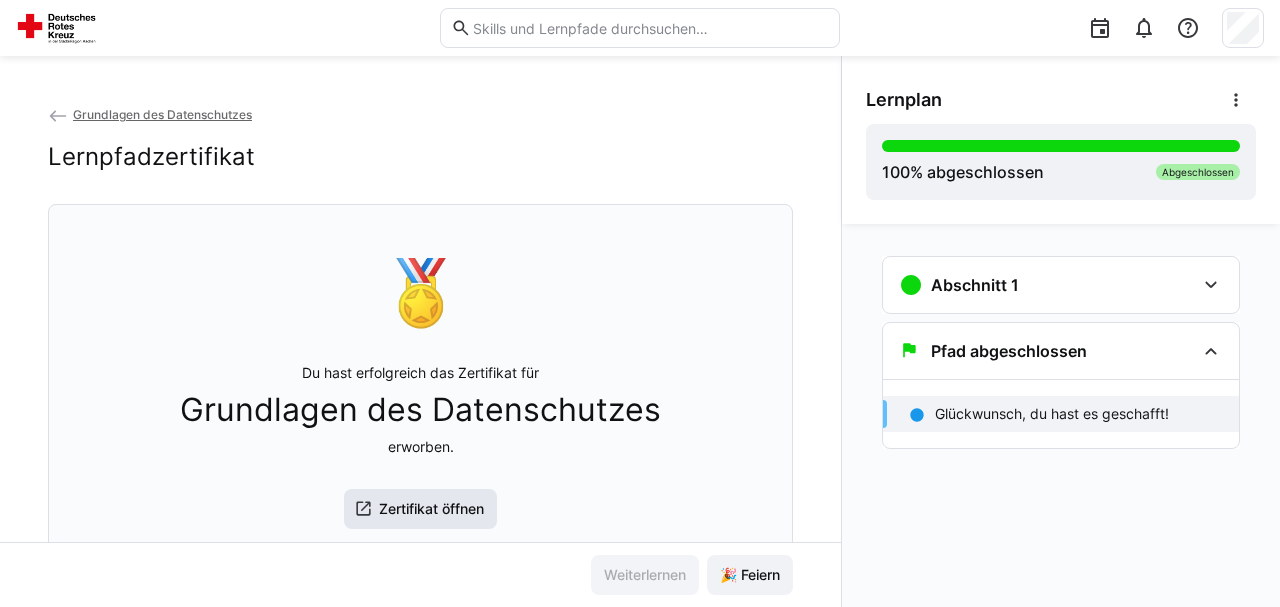 click on "Zertifikat öffnen" 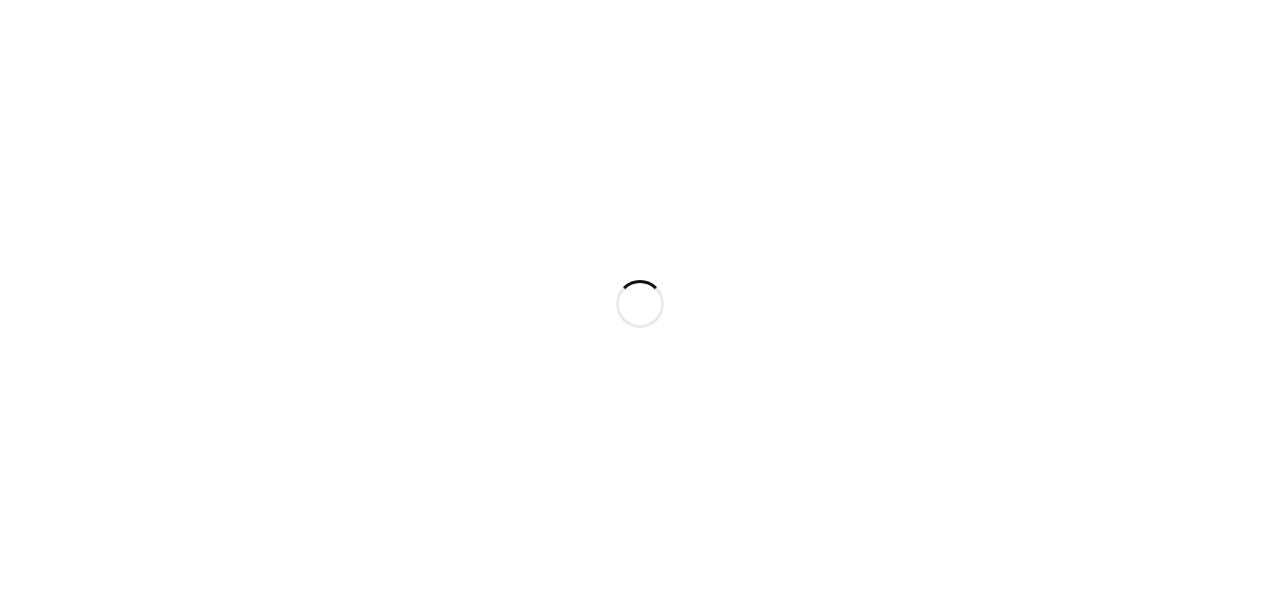 scroll, scrollTop: 0, scrollLeft: 0, axis: both 